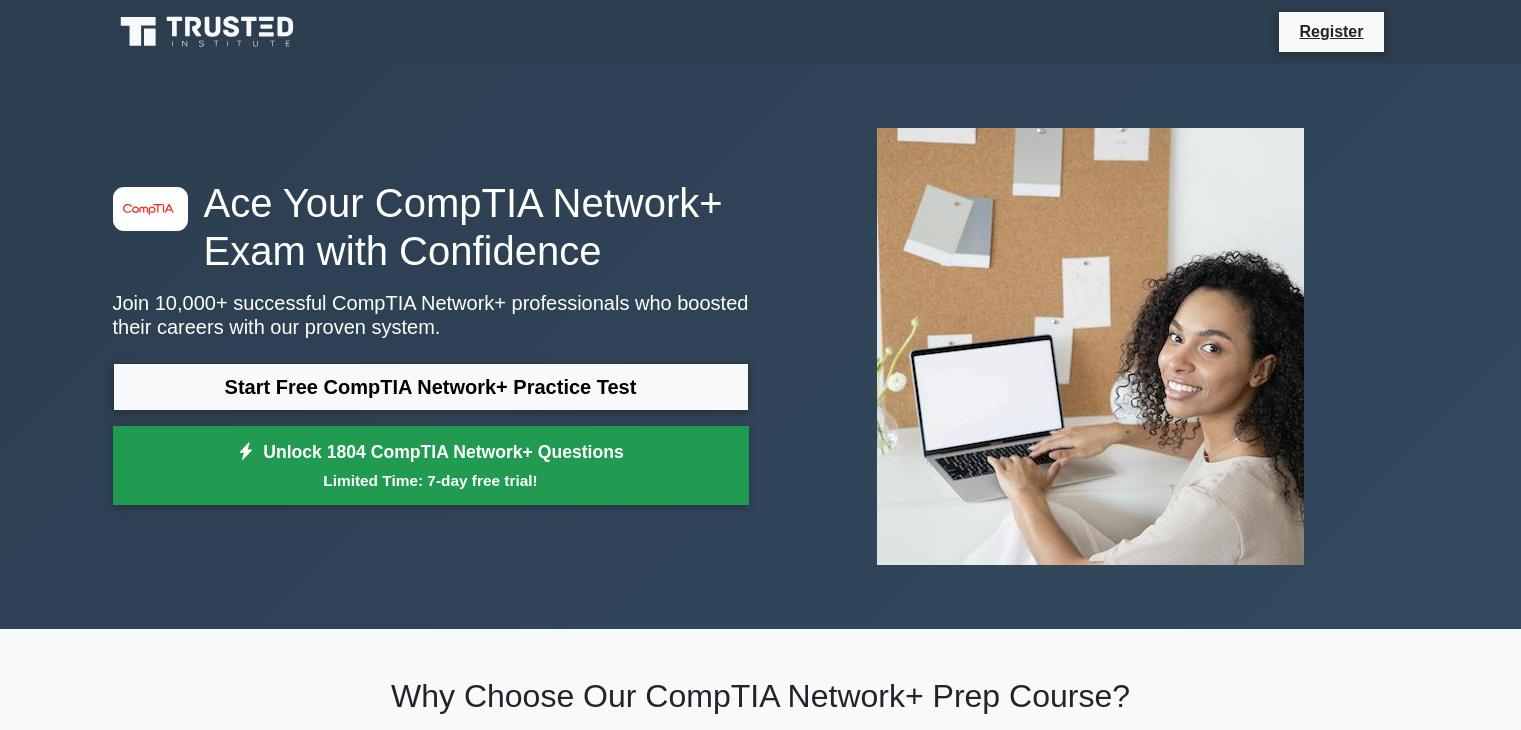 scroll, scrollTop: 0, scrollLeft: 0, axis: both 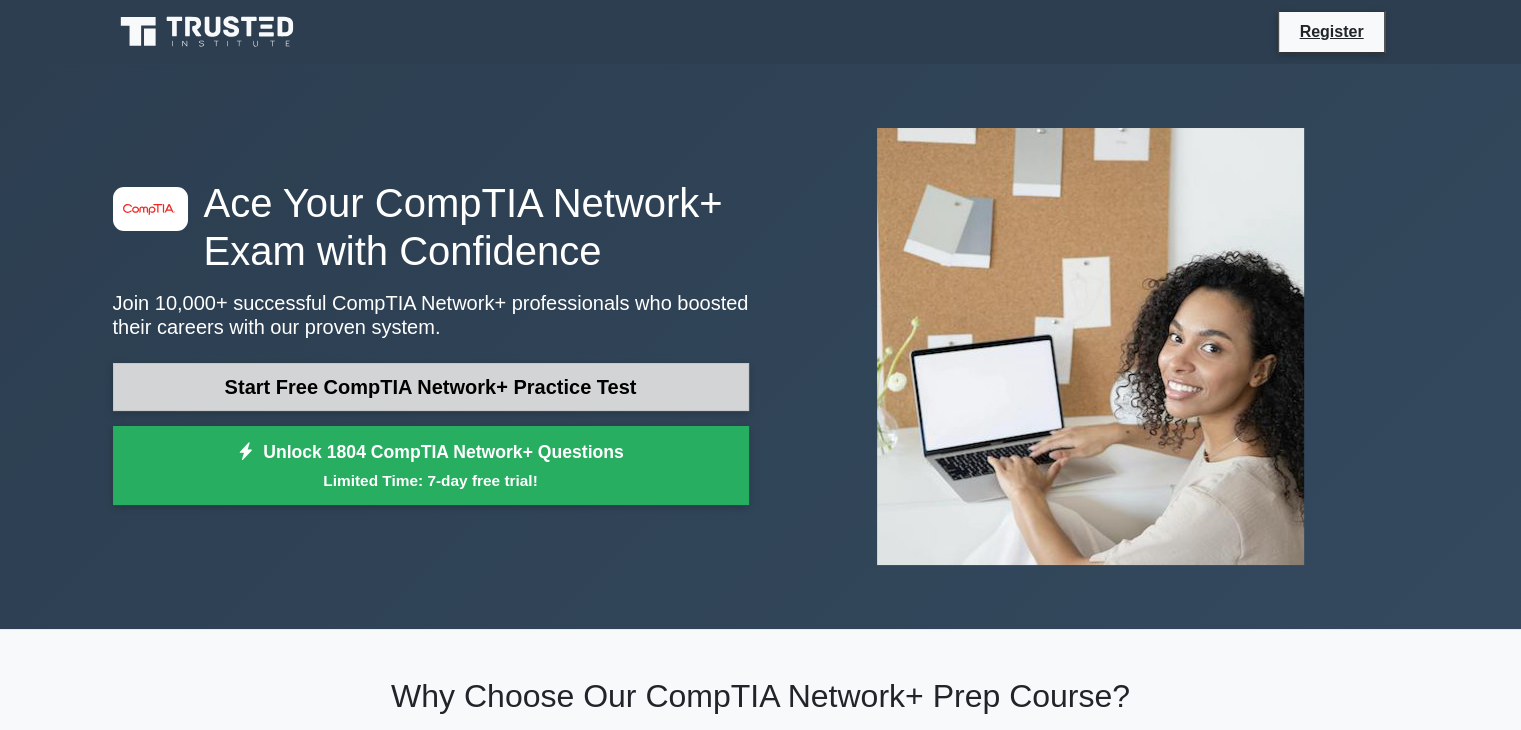 click on "Start Free CompTIA Network+ Practice Test" at bounding box center (431, 387) 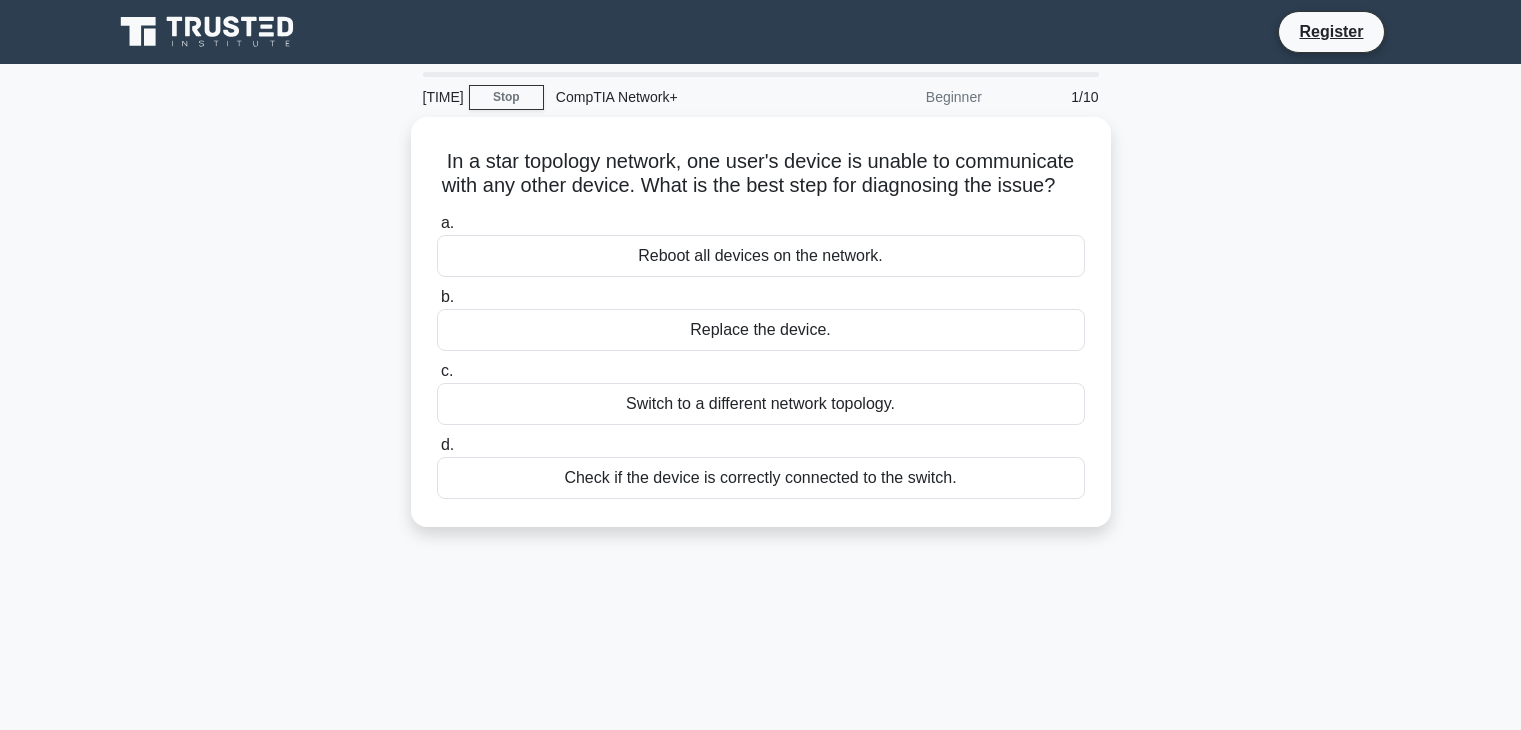 scroll, scrollTop: 0, scrollLeft: 0, axis: both 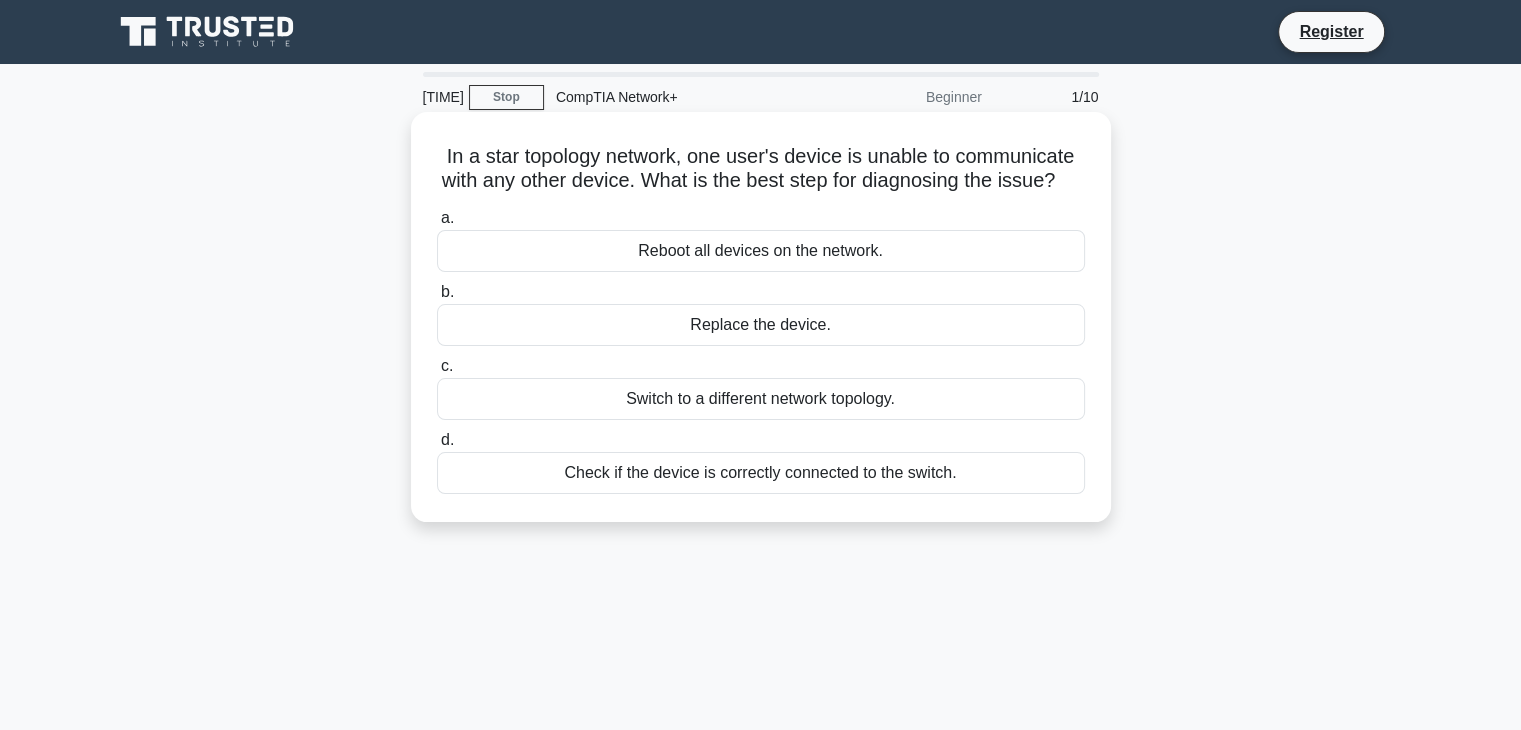 click on "Check if the device is correctly connected to the switch." at bounding box center [761, 473] 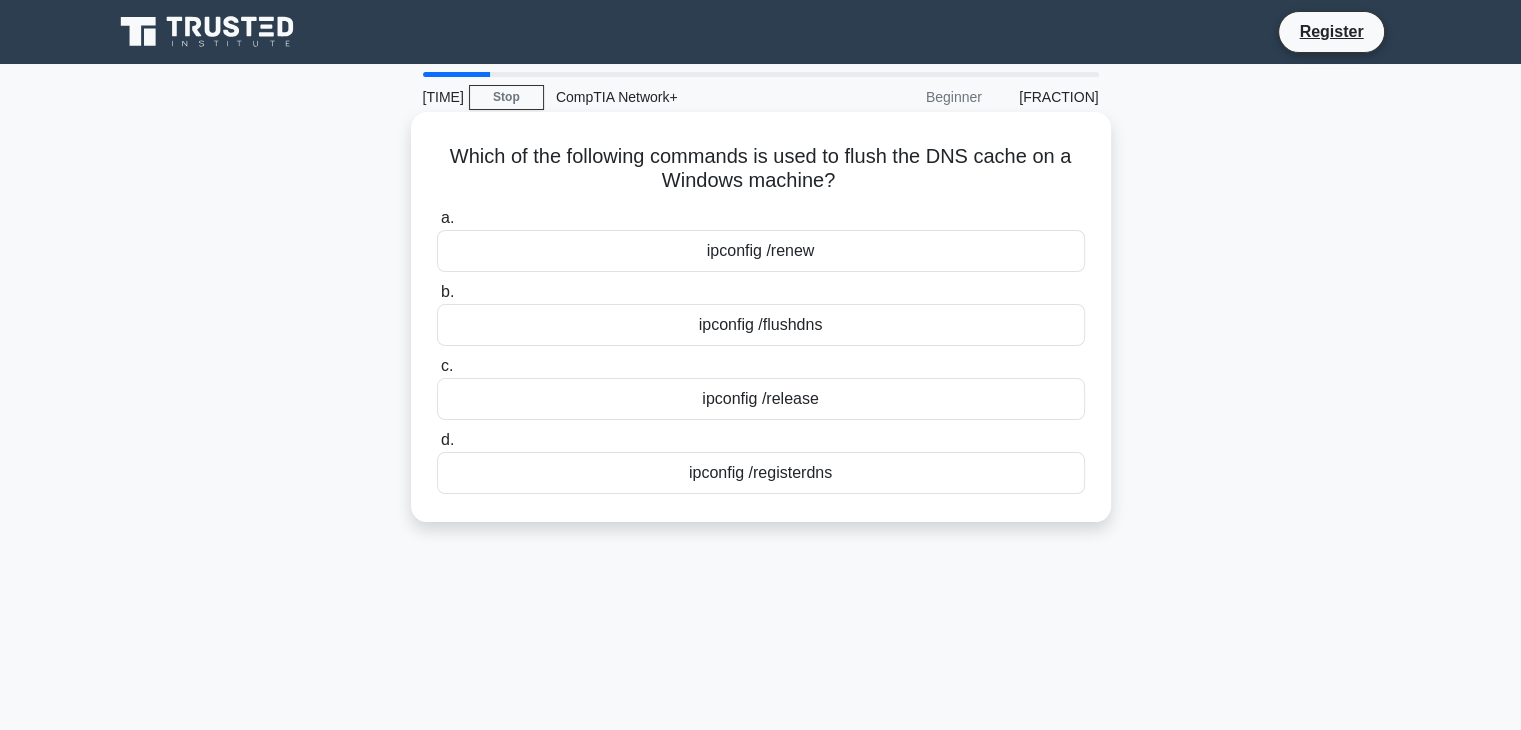 click on "ipconfig /flushdns" at bounding box center [761, 325] 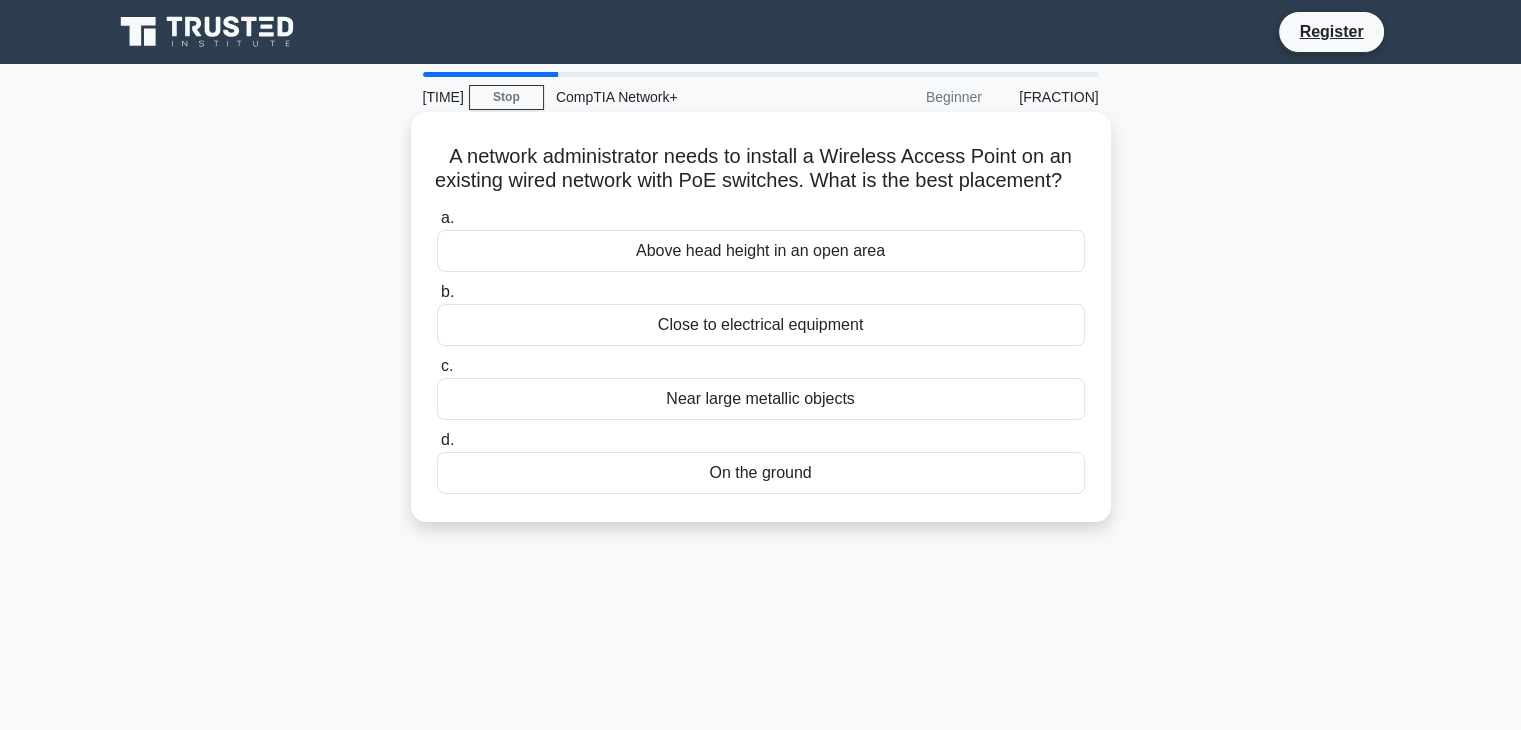 click on "Above head height in an open area" at bounding box center [761, 251] 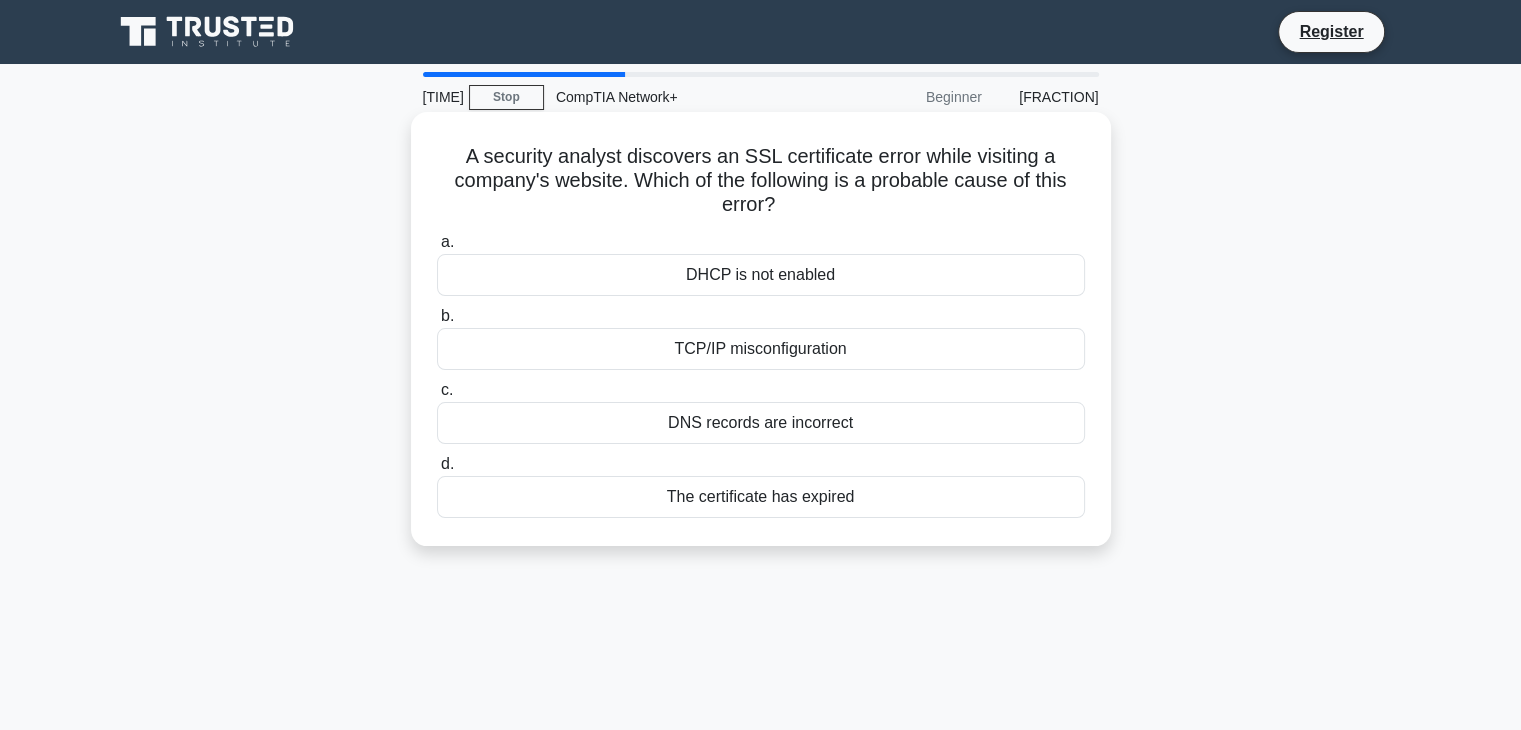 click on "TCP/IP misconfiguration" at bounding box center (761, 349) 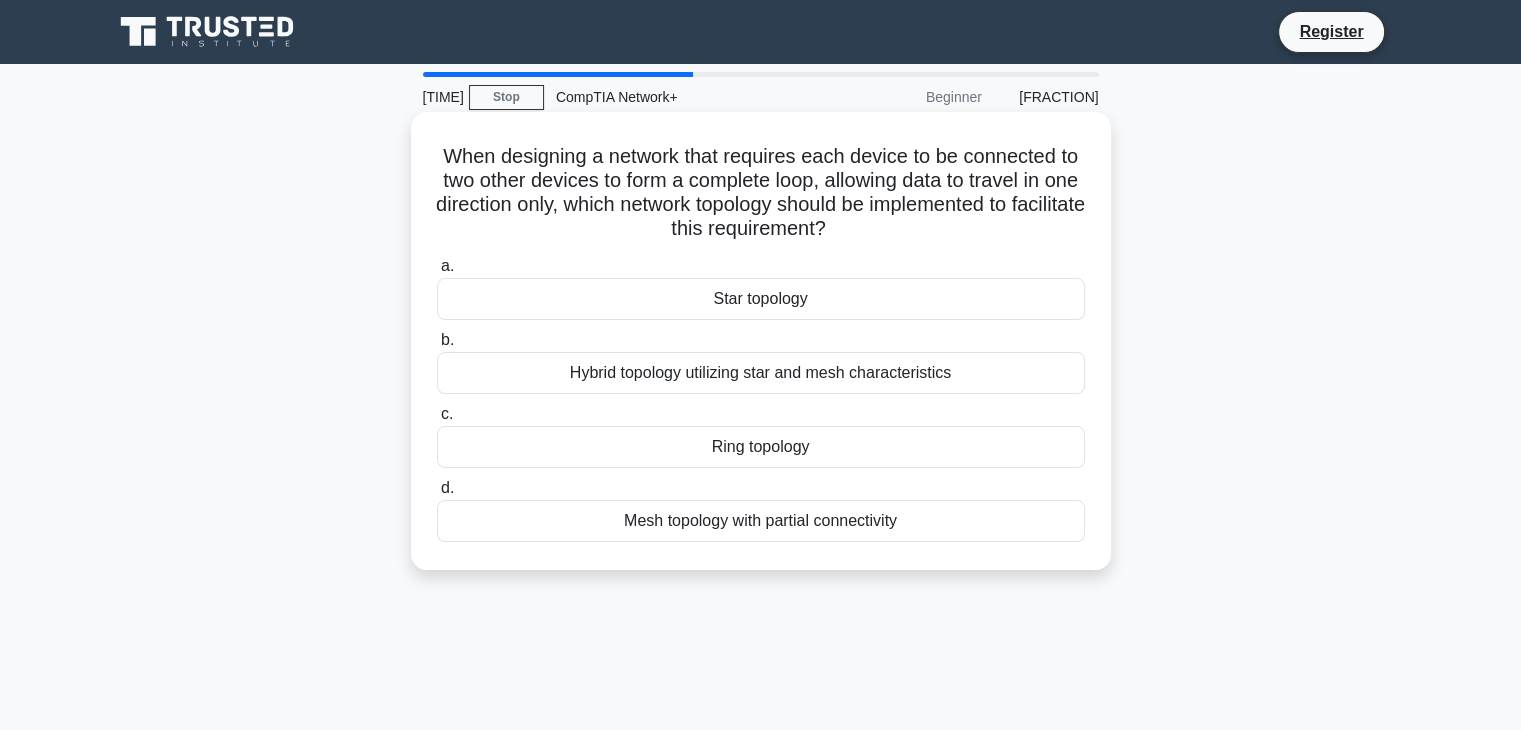 click on "Ring topology" at bounding box center [761, 447] 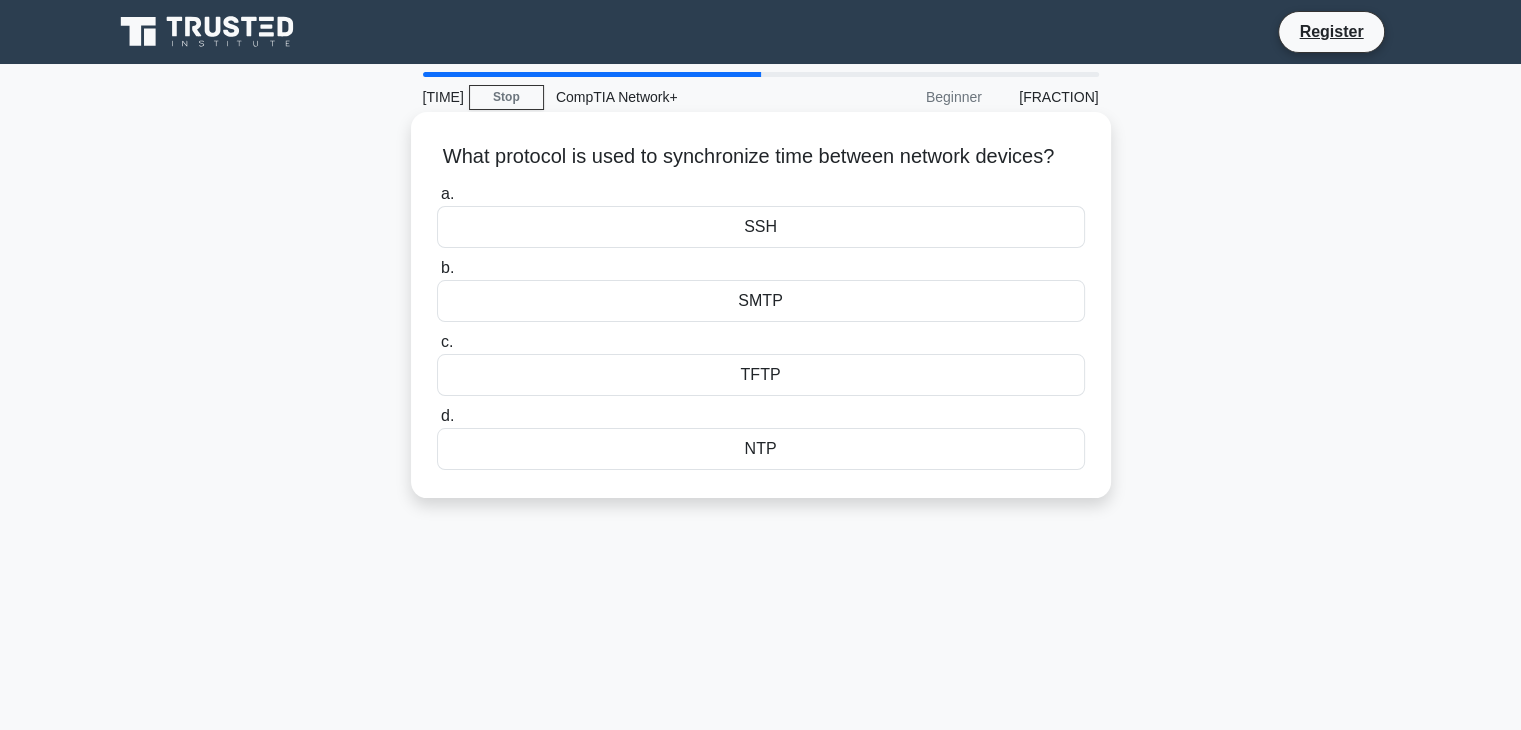 click on "TFTP" at bounding box center (761, 375) 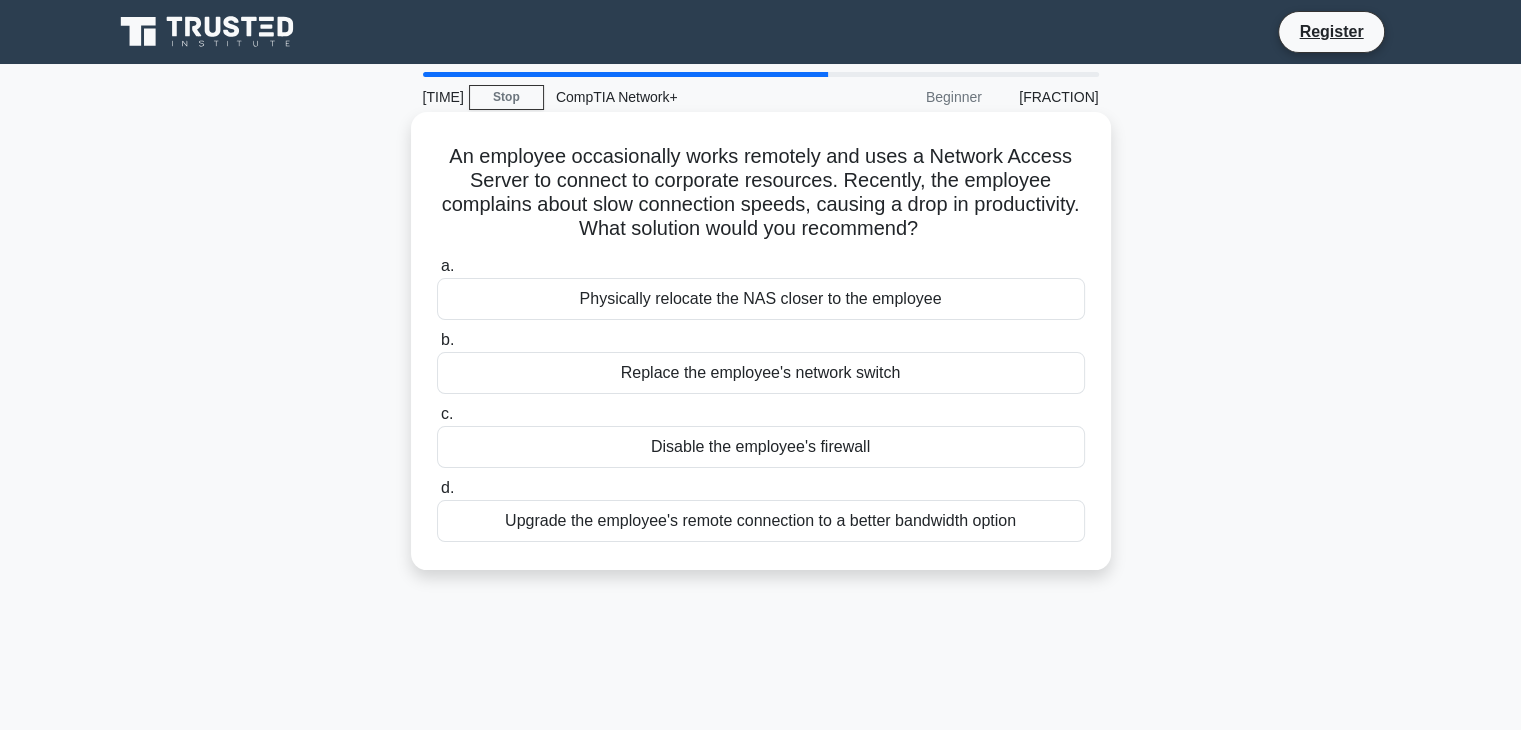 click on "Upgrade the employee's remote connection to a better bandwidth option" at bounding box center (761, 521) 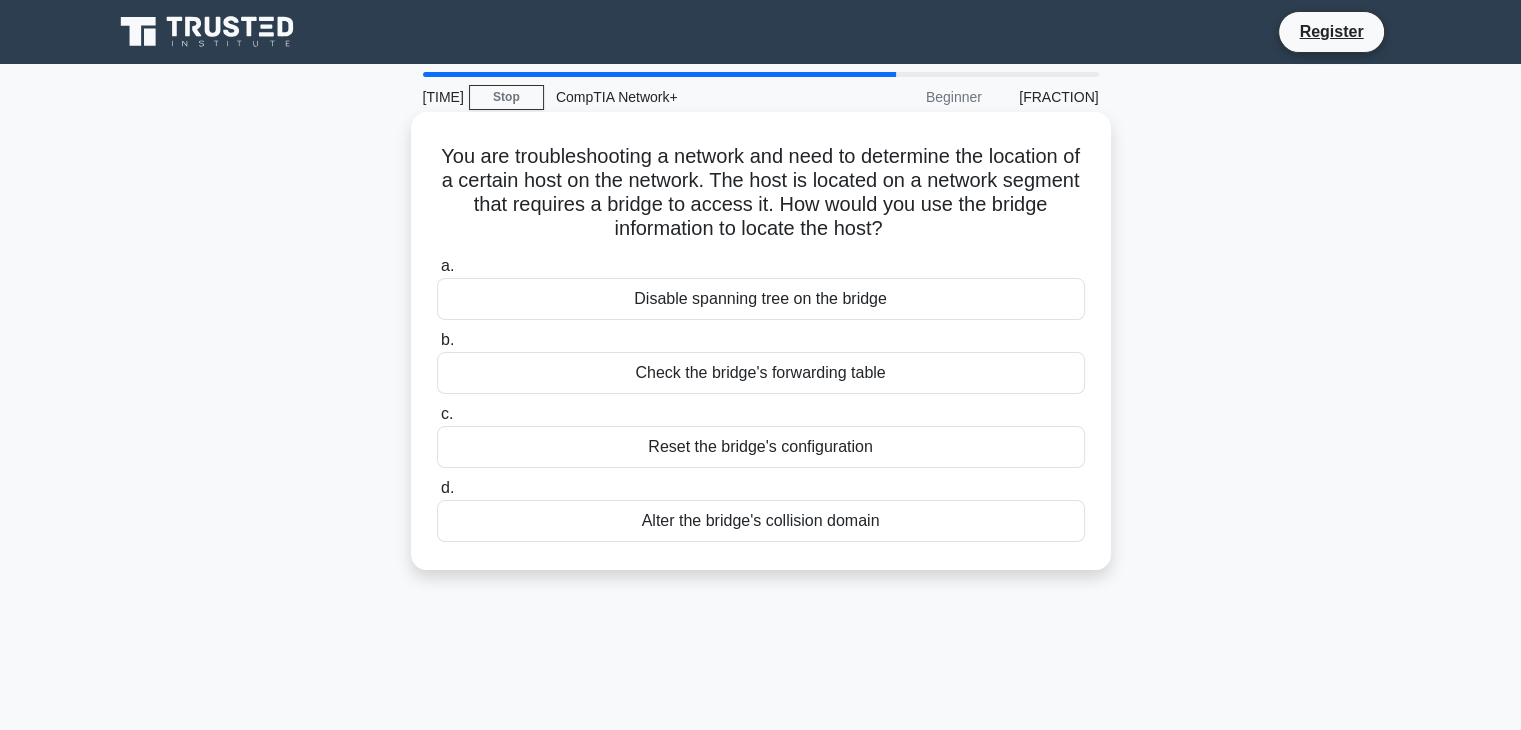 click on "Check the bridge's forwarding table" at bounding box center (761, 373) 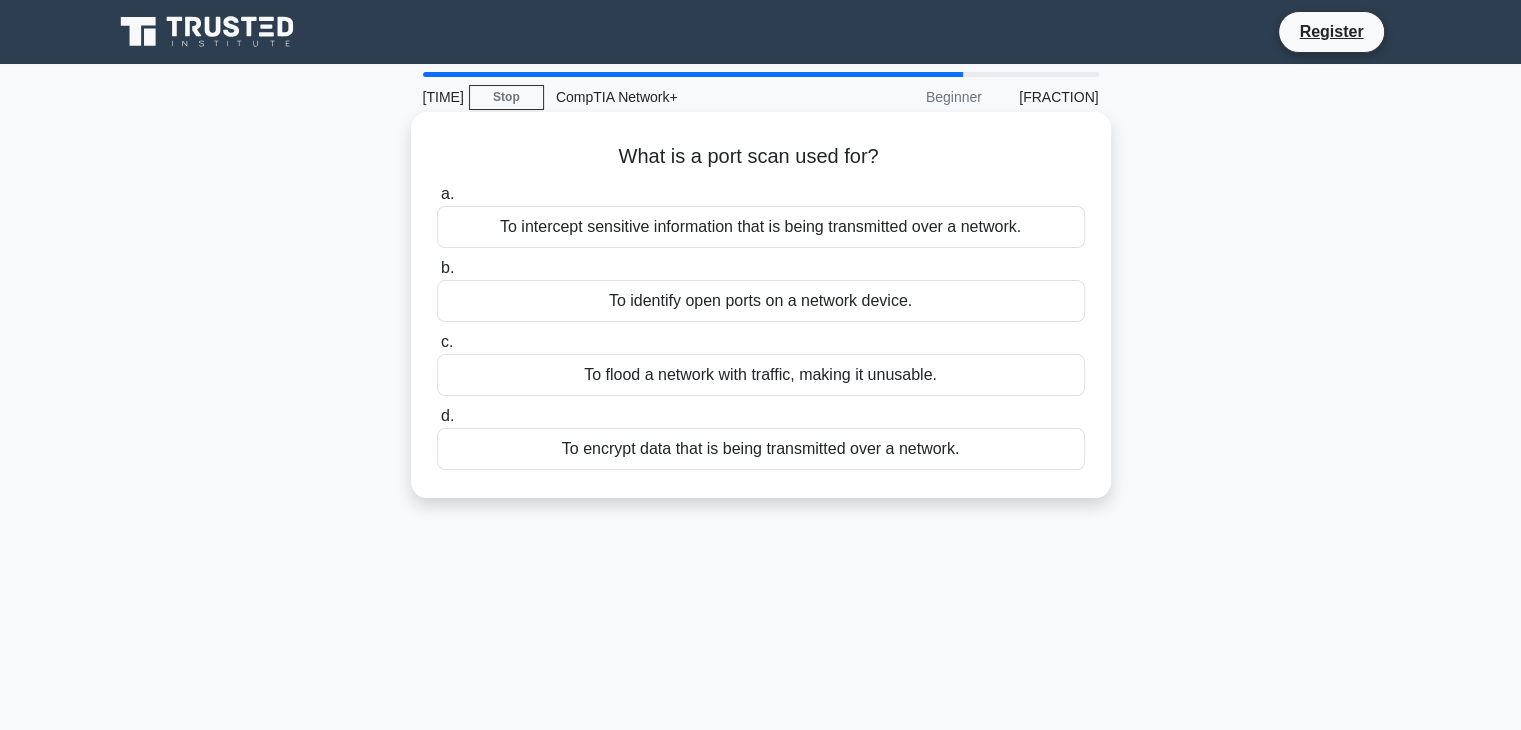 click on "To identify open ports on a network device." at bounding box center (761, 301) 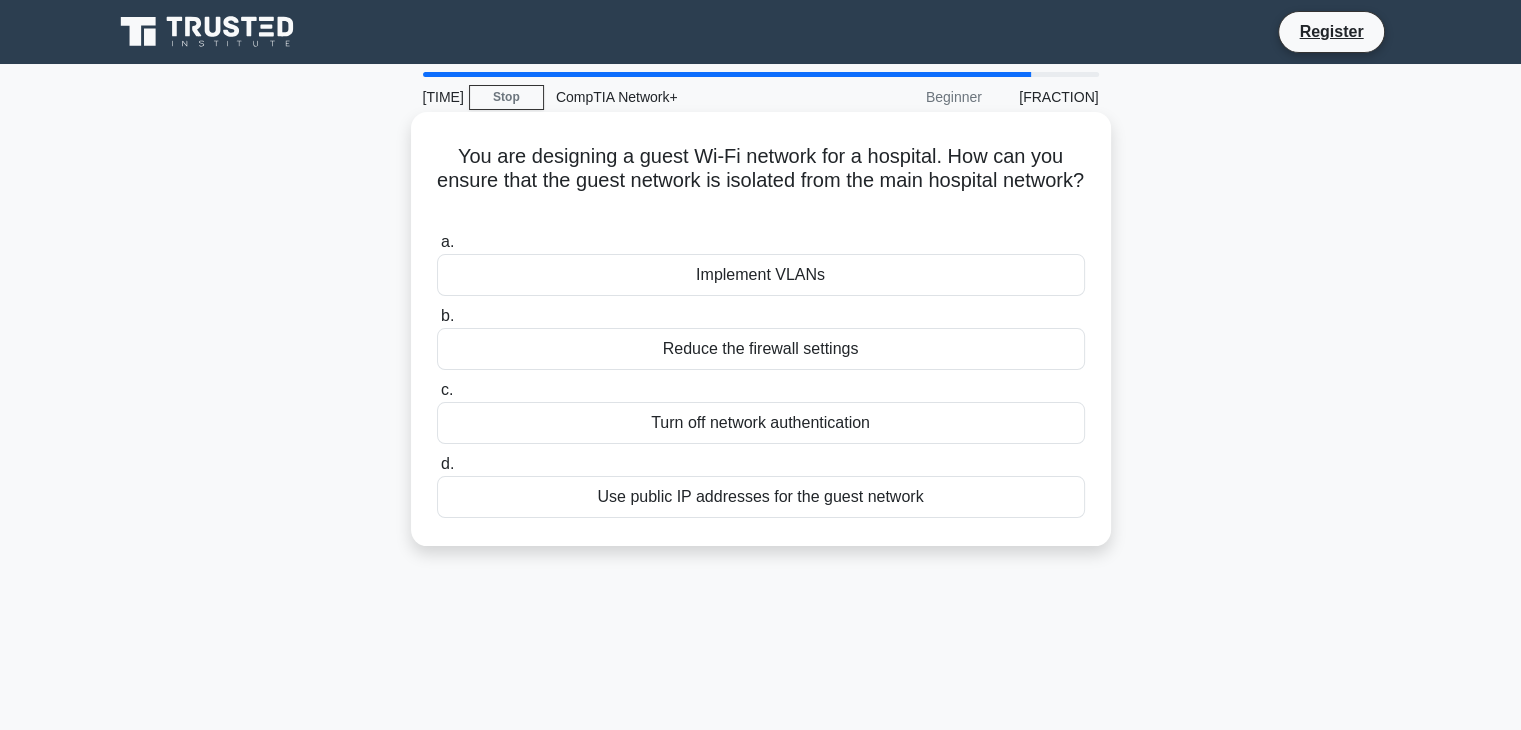 click on "Implement VLANs" at bounding box center (761, 275) 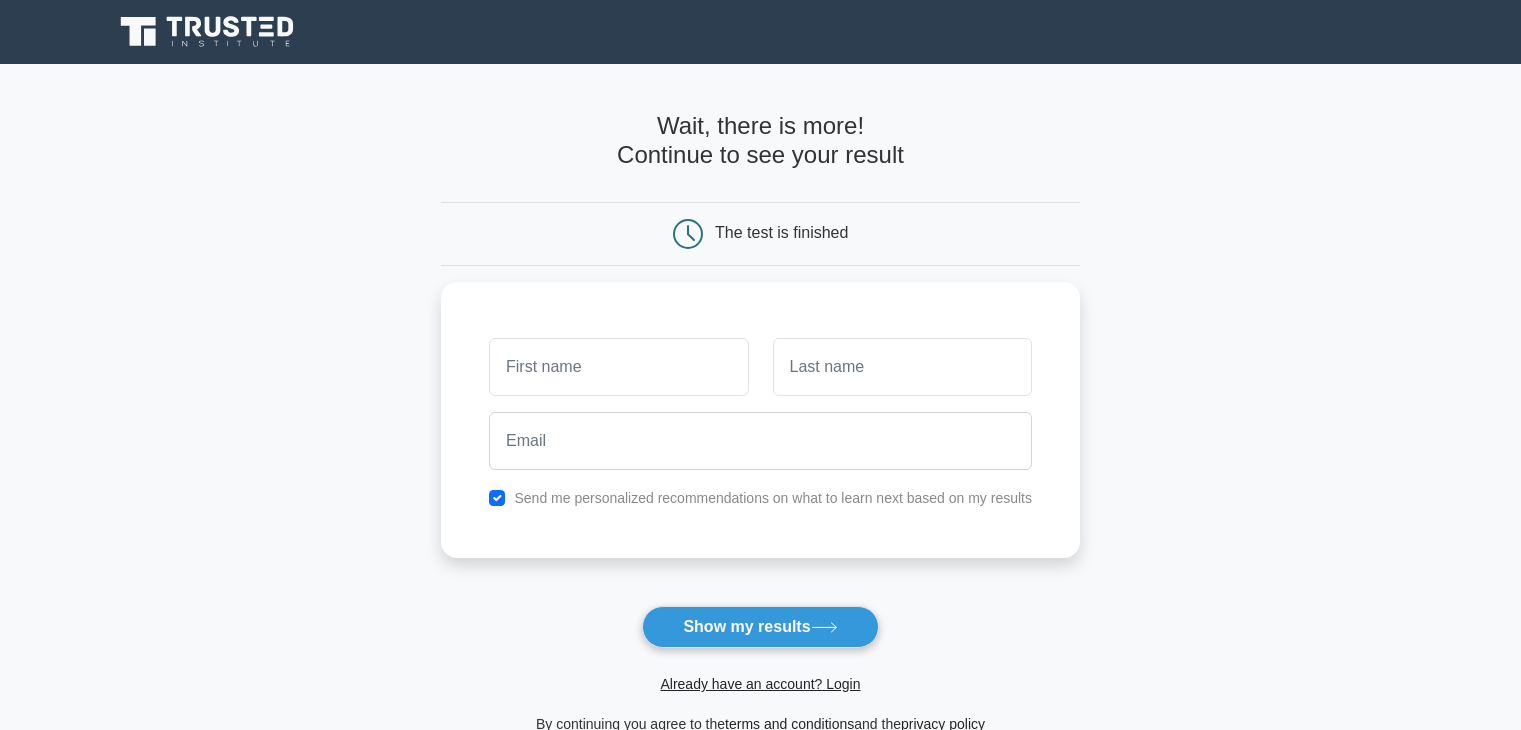 scroll, scrollTop: 0, scrollLeft: 0, axis: both 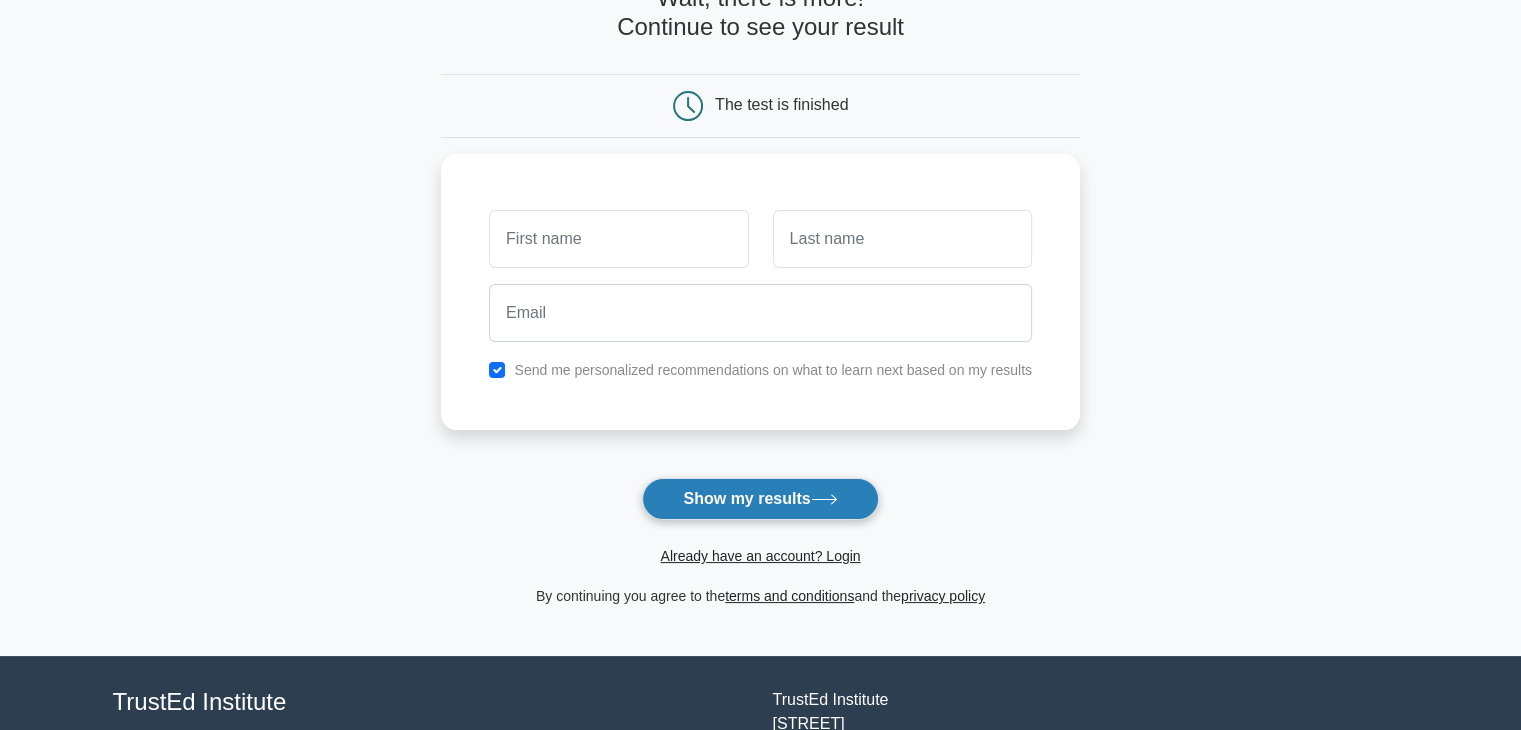 click on "Show my results" at bounding box center (760, 499) 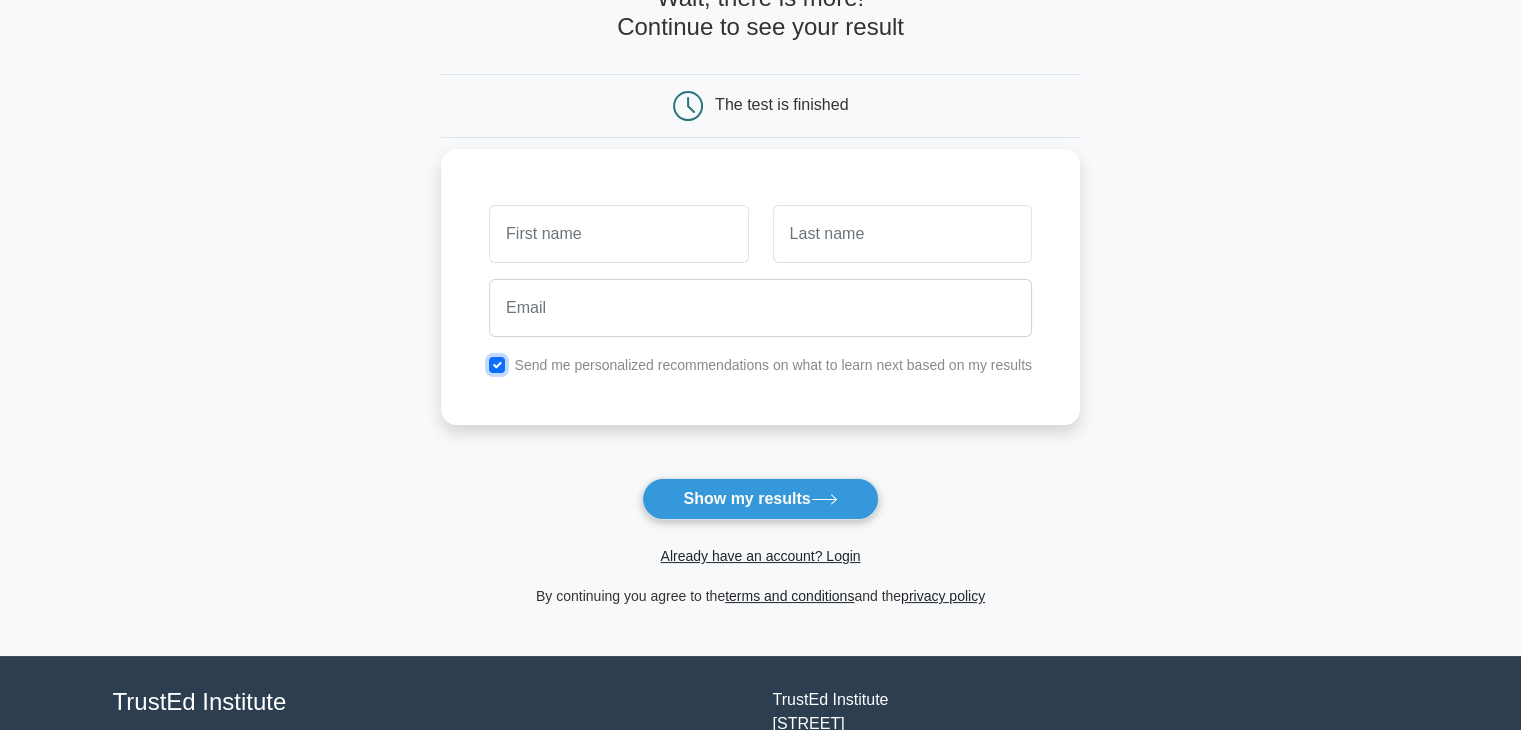 click at bounding box center [497, 365] 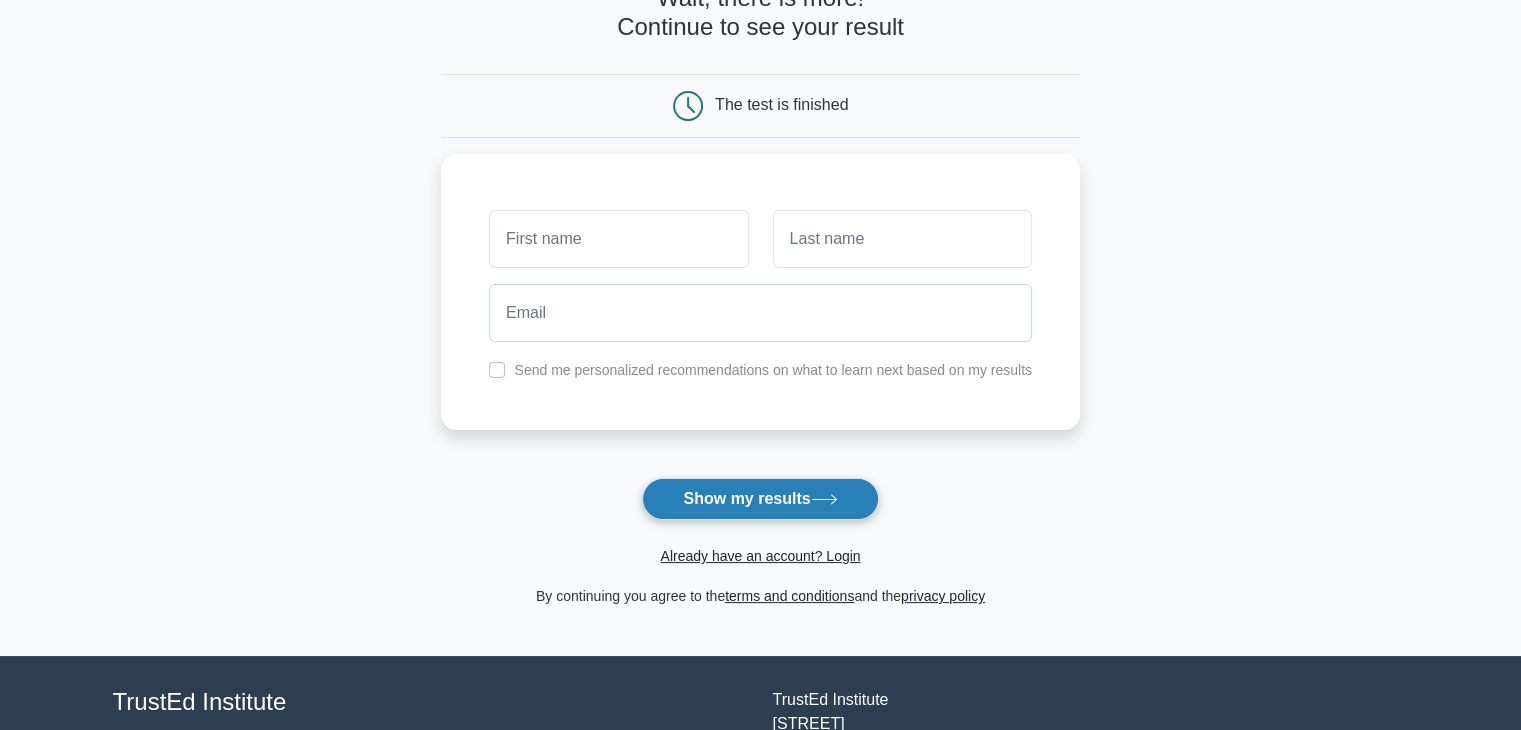 click on "Show my results" at bounding box center (760, 499) 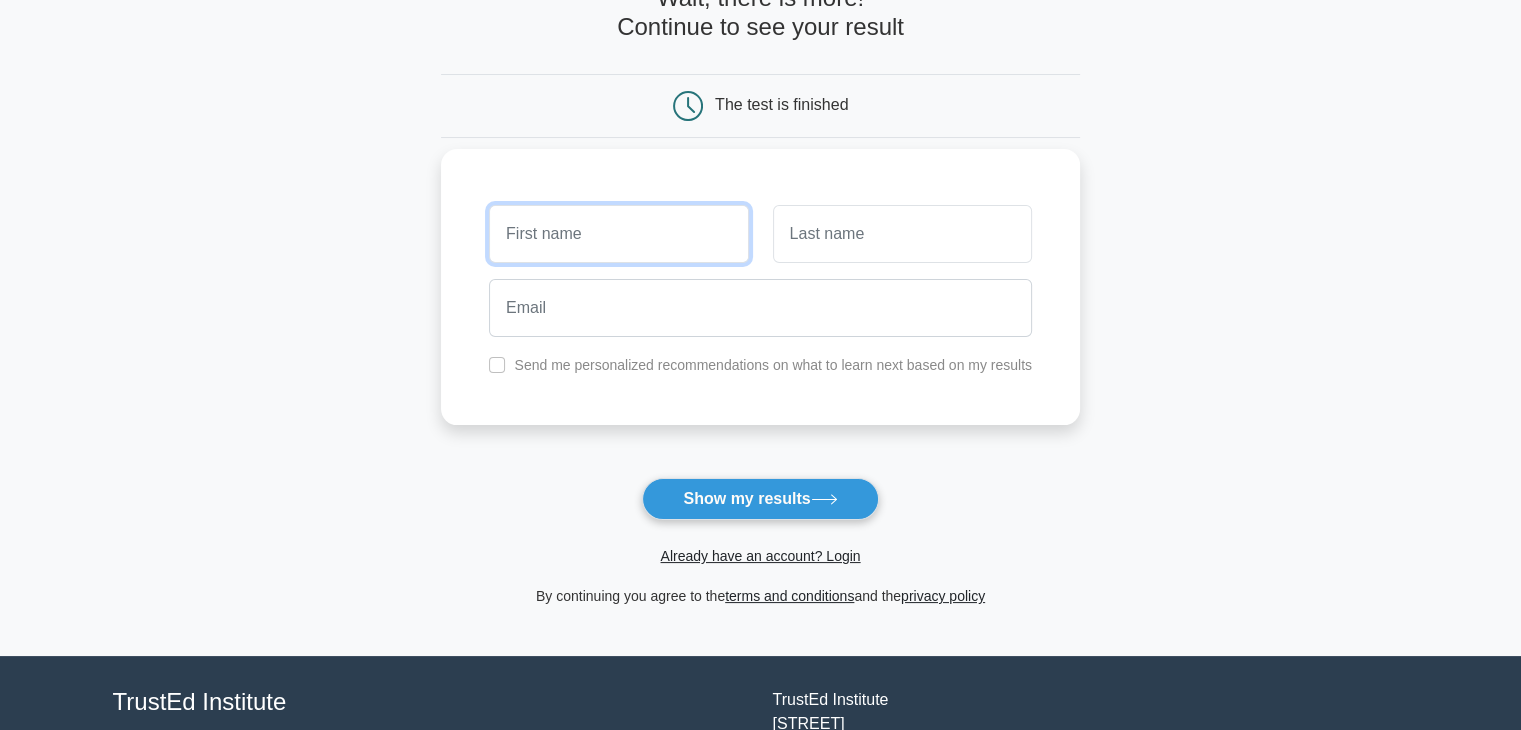click at bounding box center [618, 234] 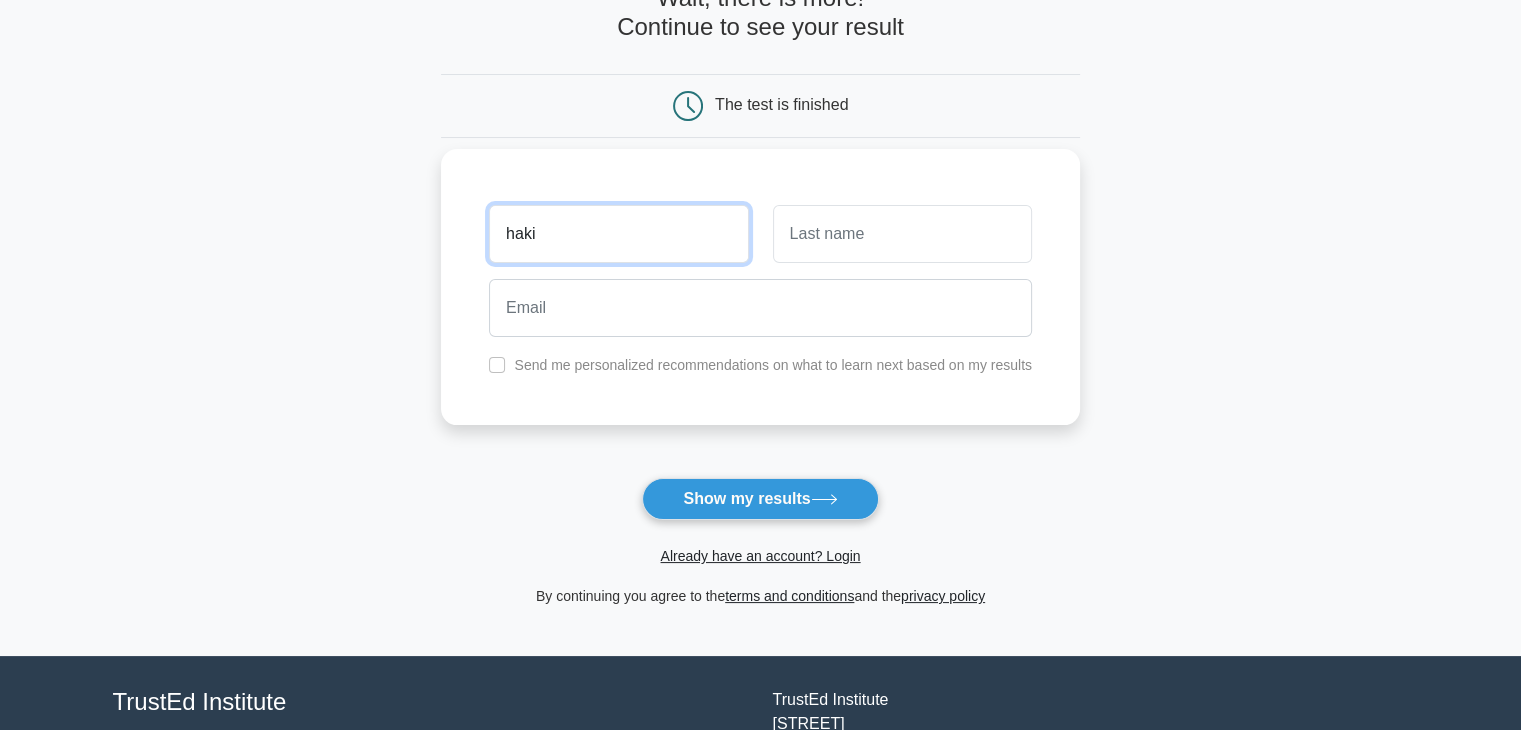 type on "haki" 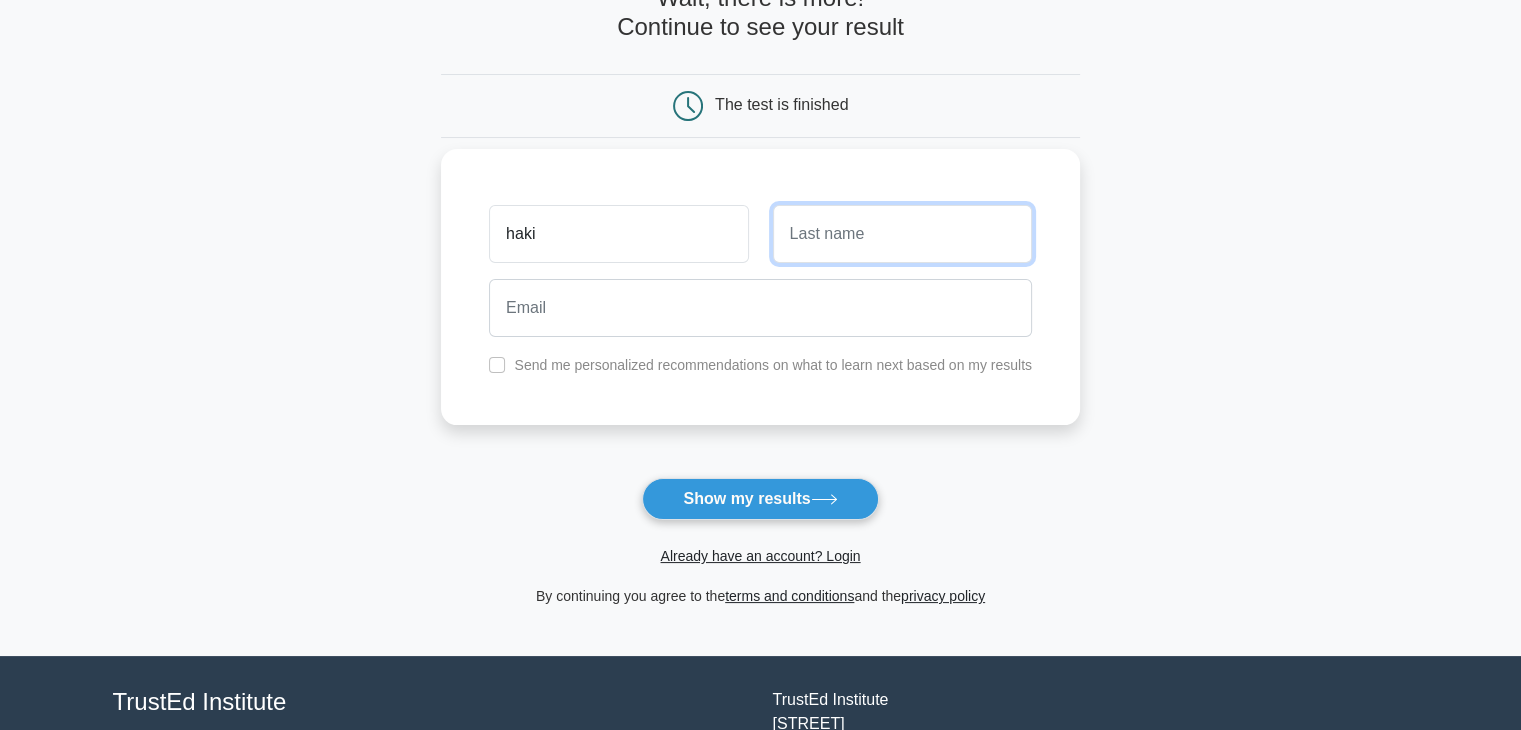 click at bounding box center [902, 234] 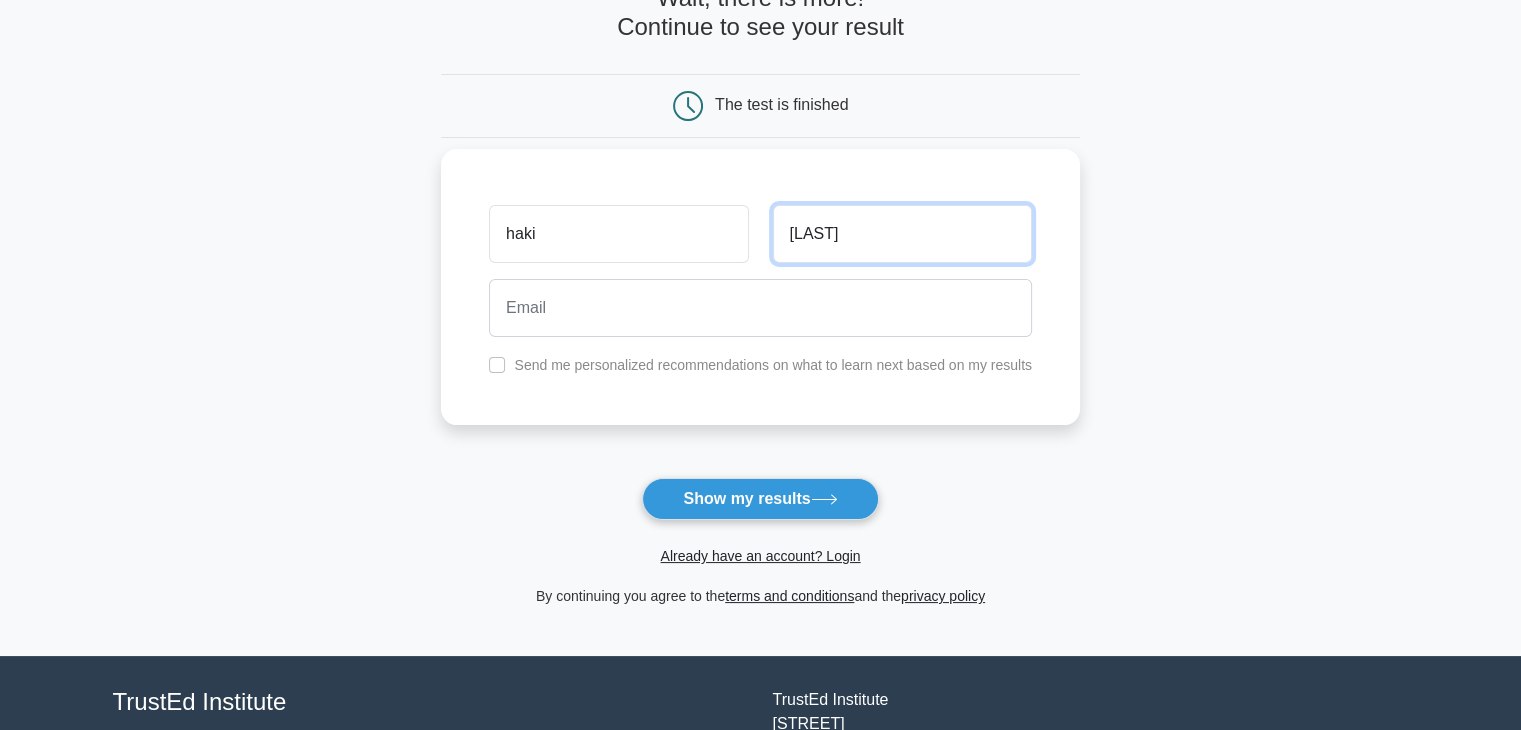 type on "sarkar" 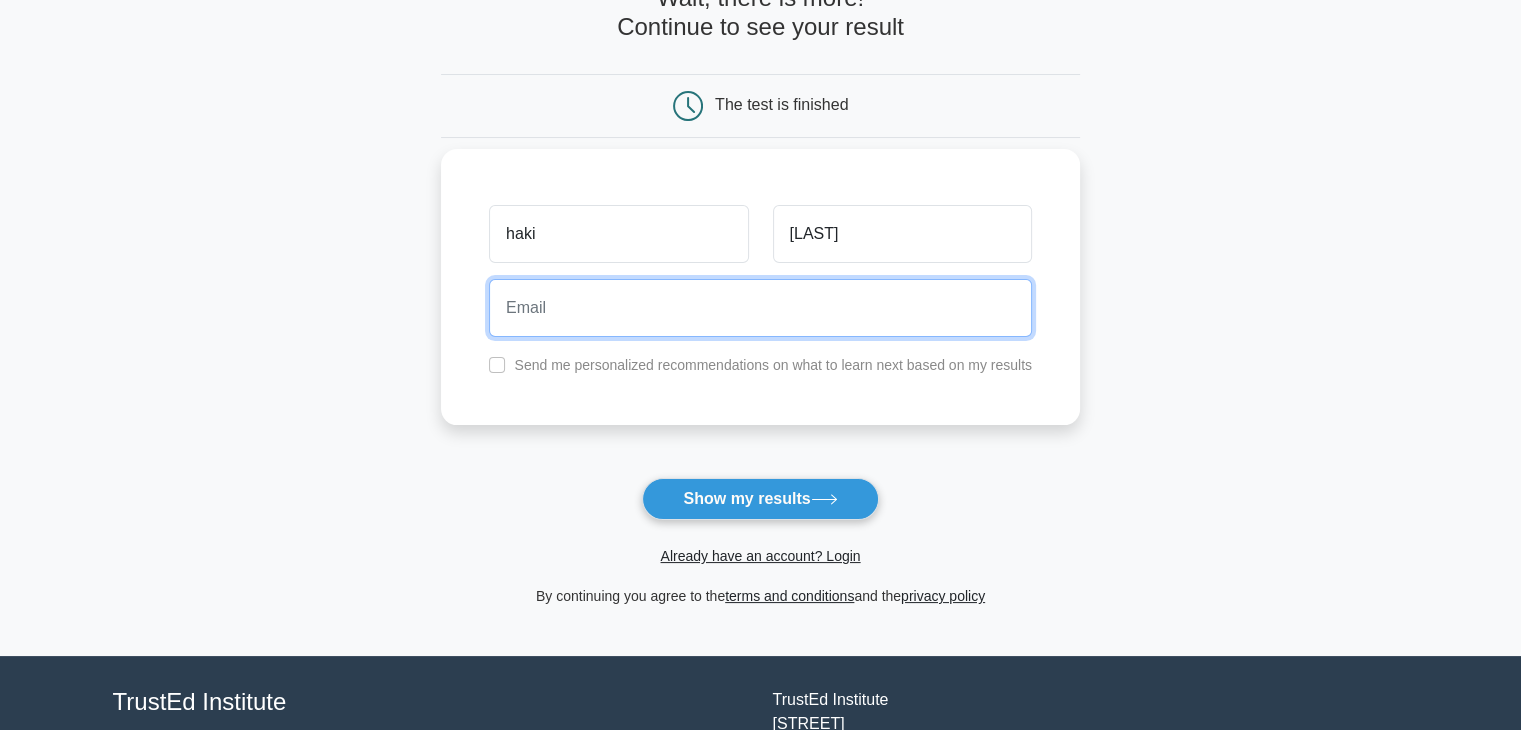 click at bounding box center [760, 308] 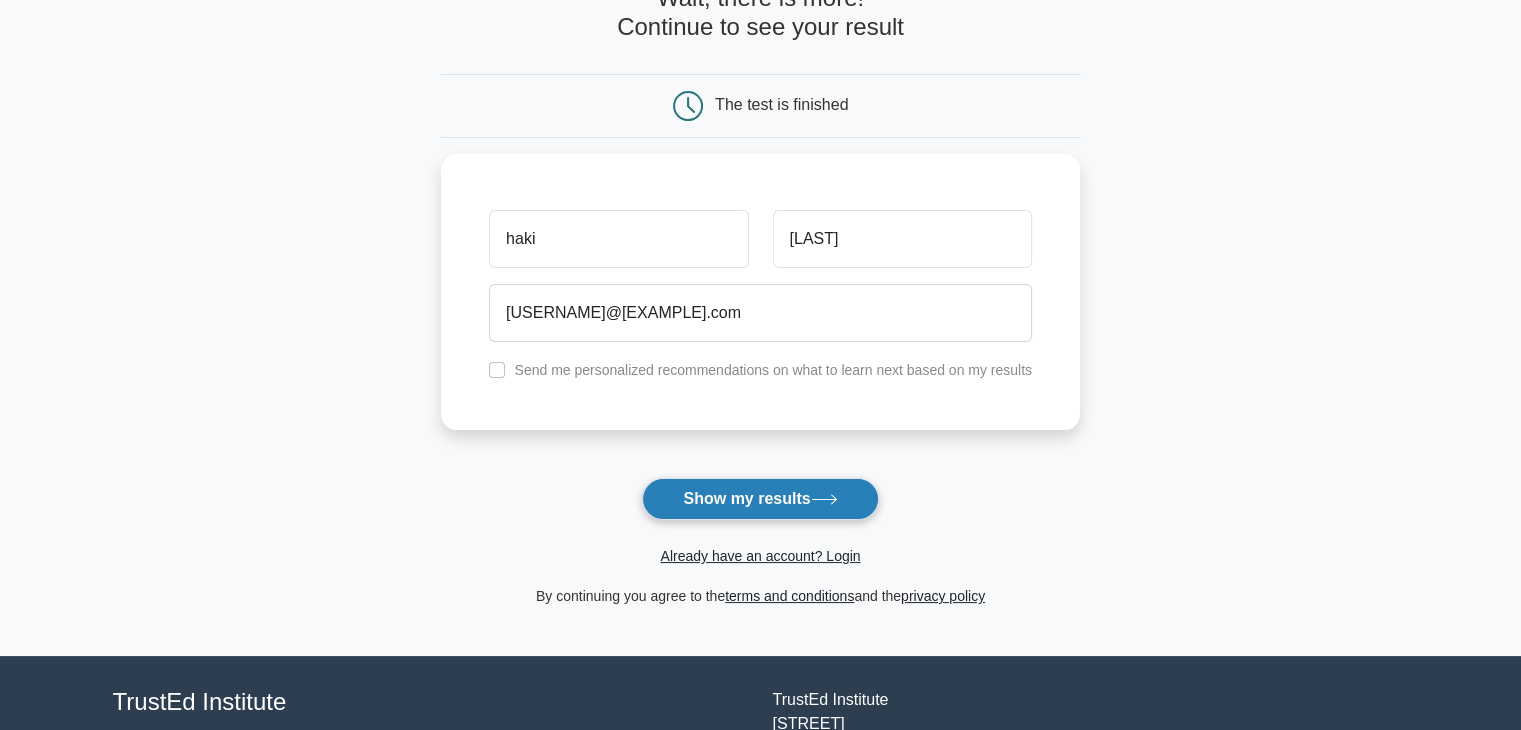 click on "Show my results" at bounding box center (760, 499) 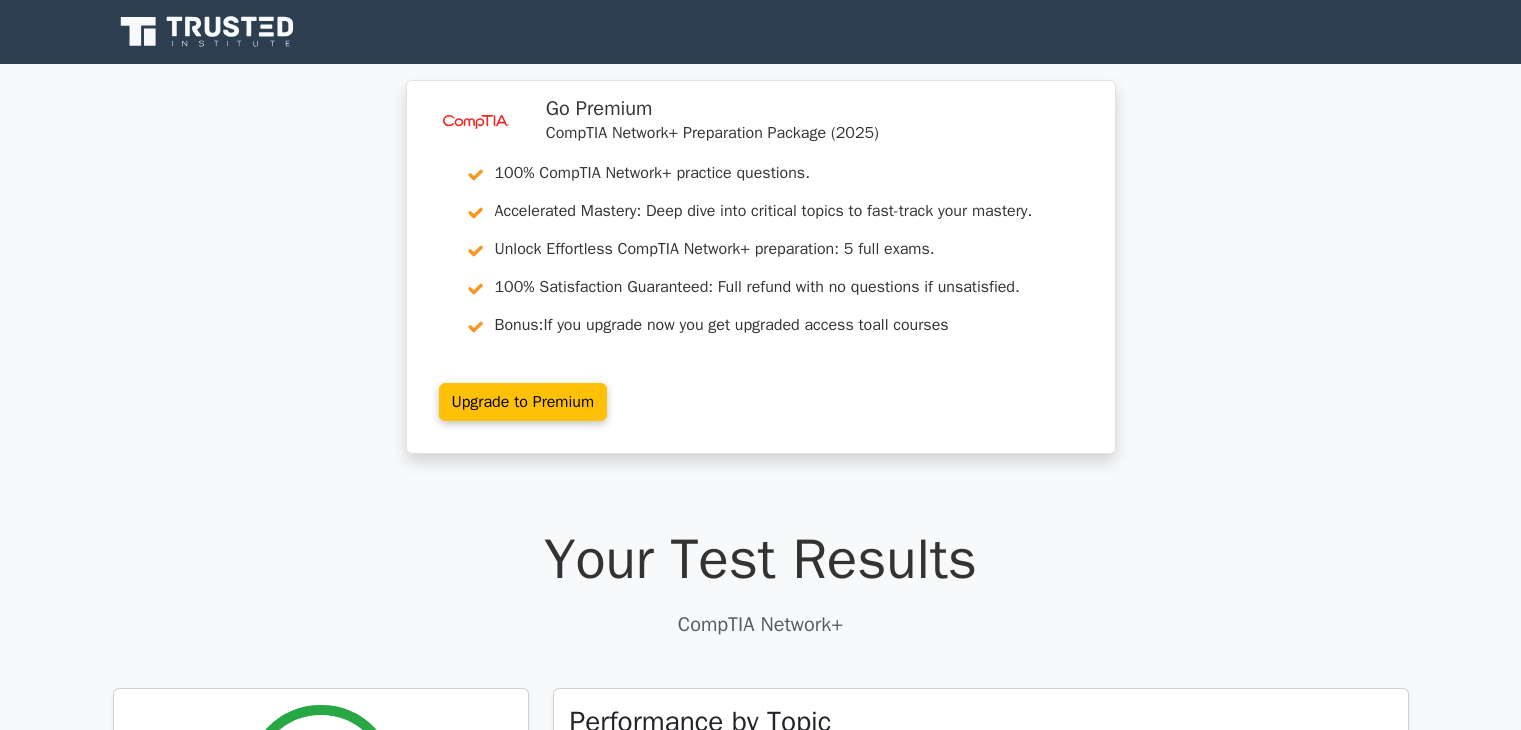 scroll, scrollTop: 0, scrollLeft: 0, axis: both 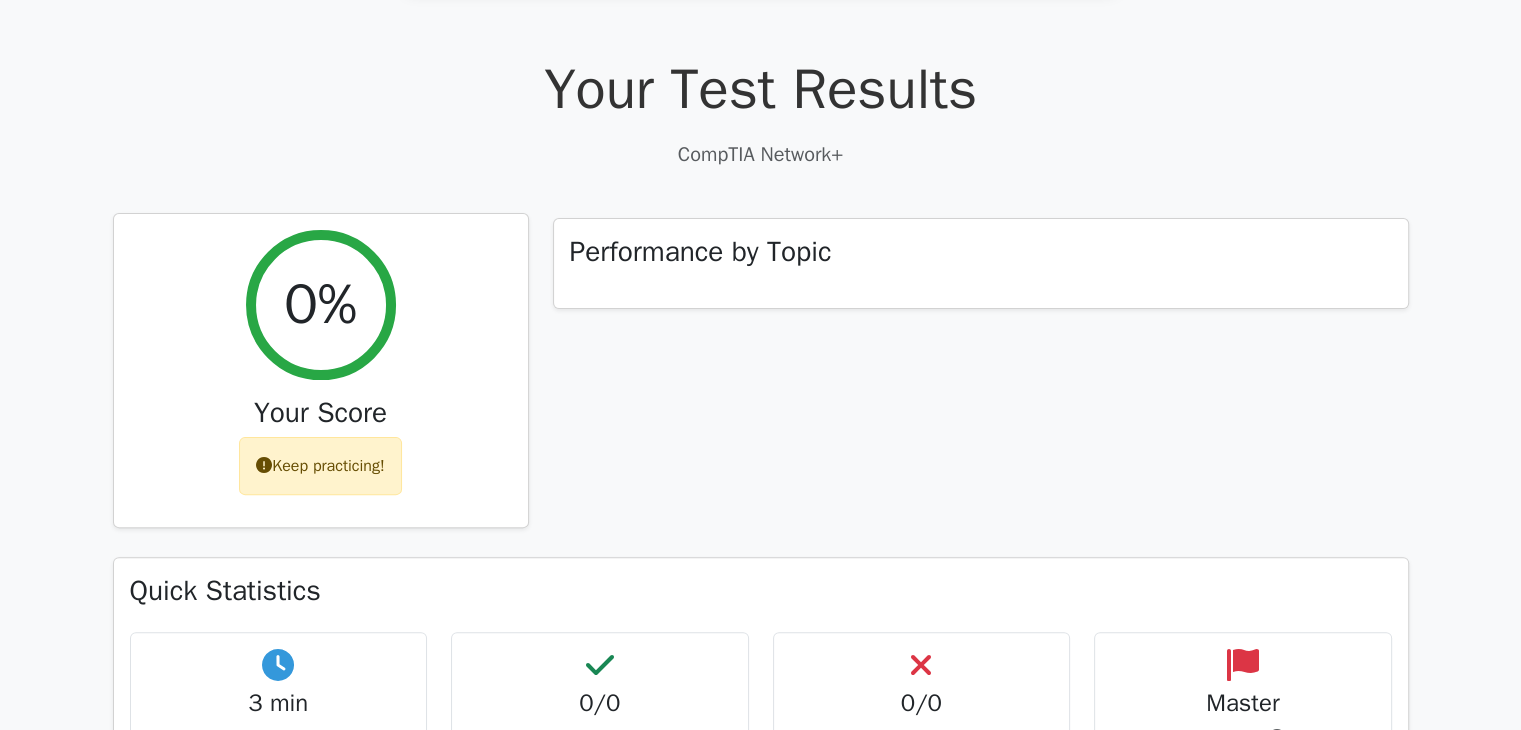 click on "0%" at bounding box center [320, 304] 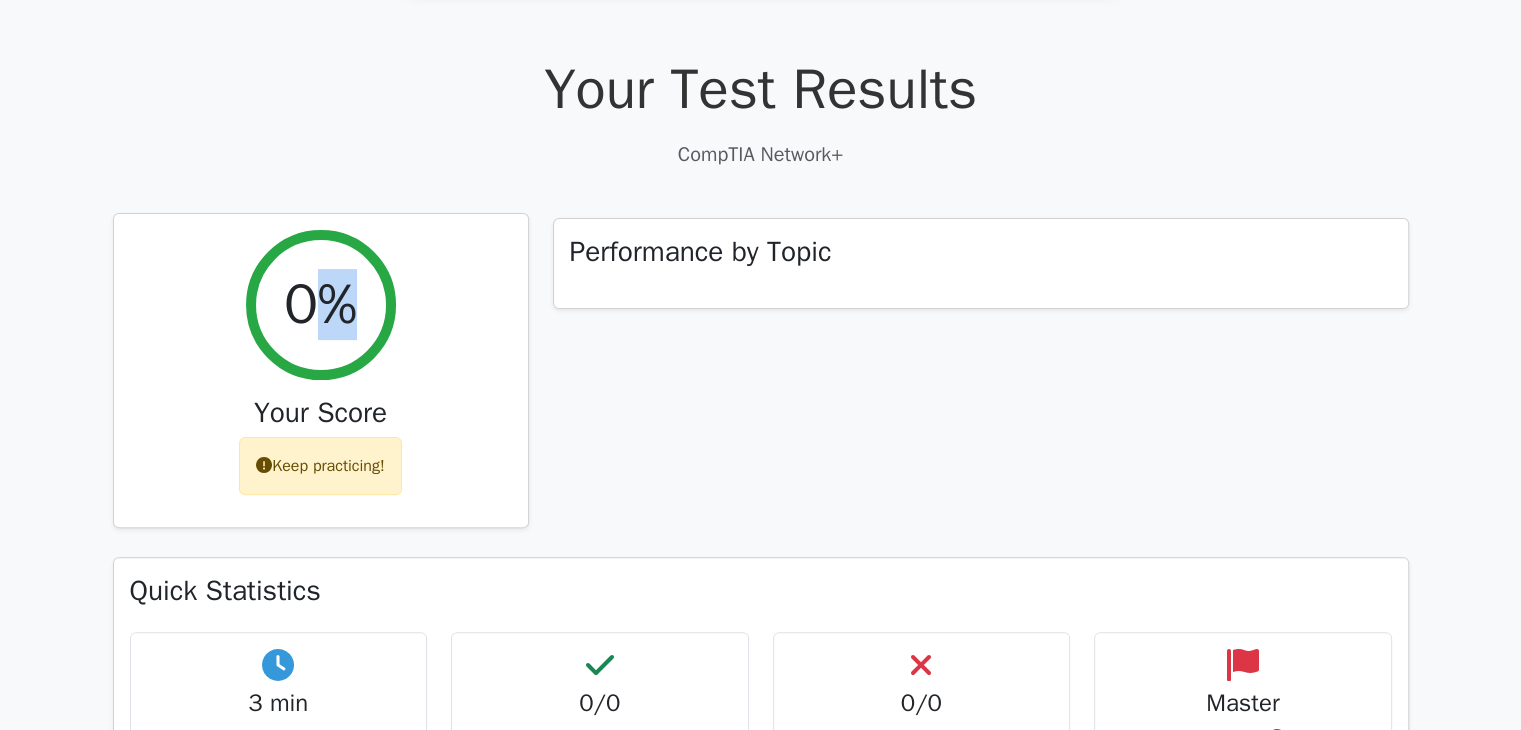 click on "0%" at bounding box center (320, 304) 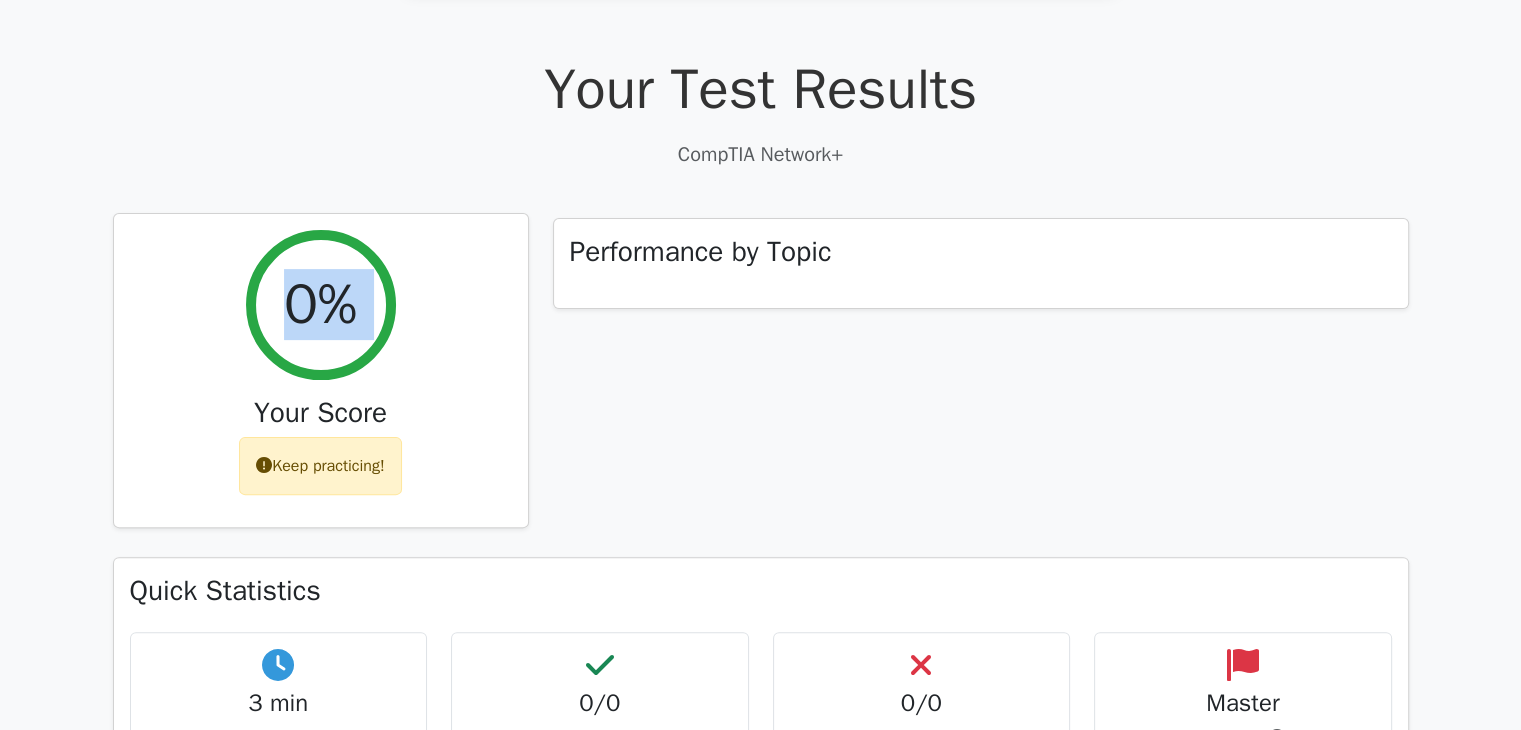 click on "0%" at bounding box center (320, 304) 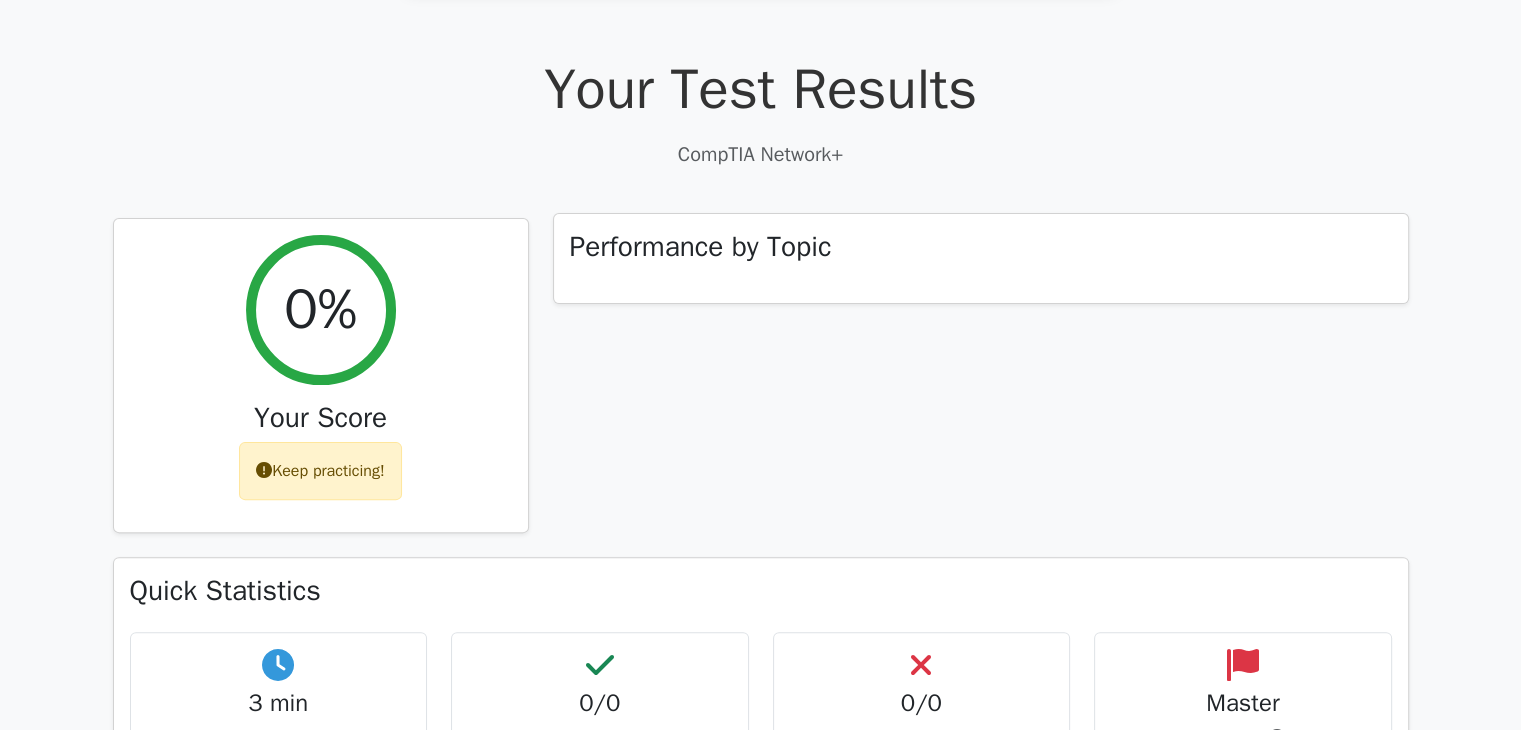 click on "Performance by Topic" at bounding box center [701, 247] 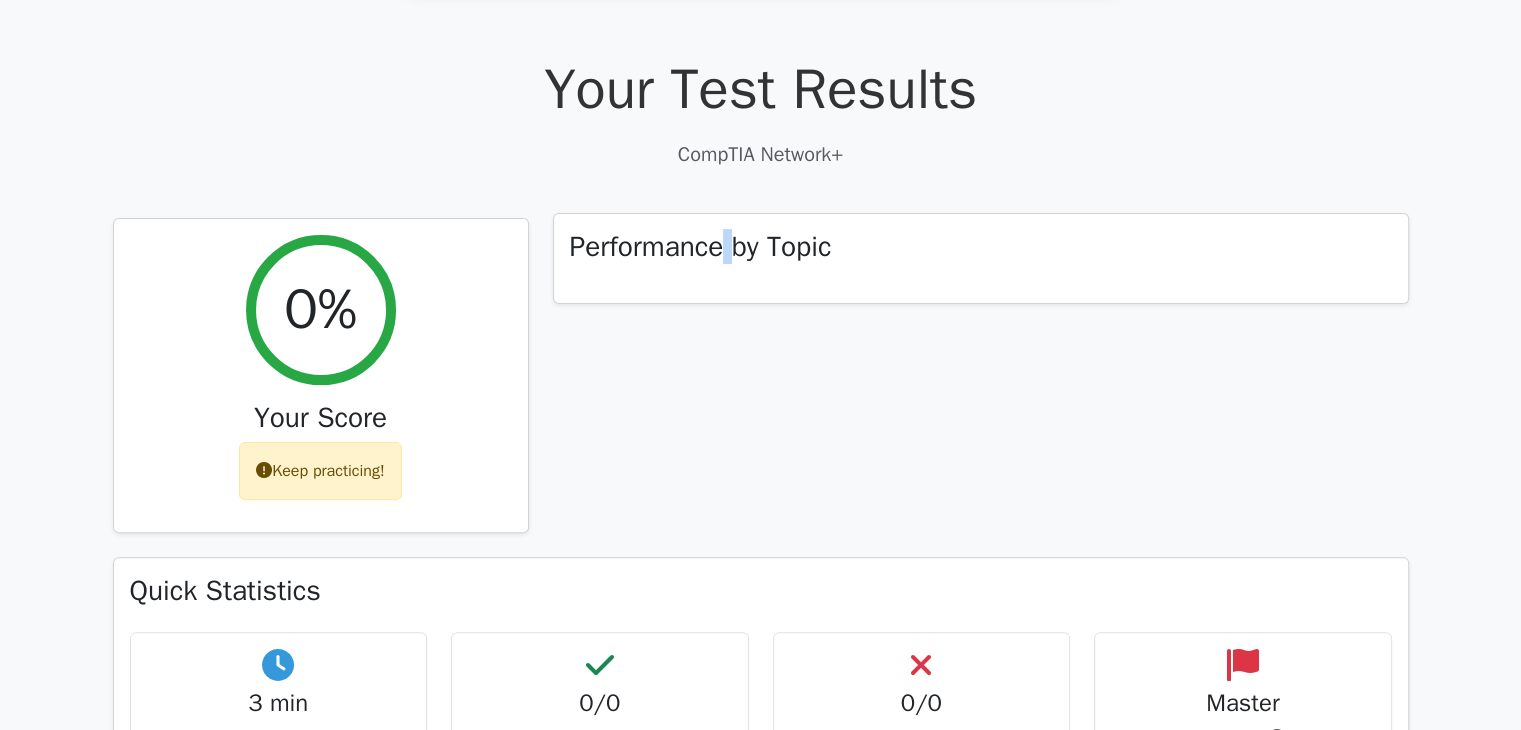 click on "Performance by Topic" at bounding box center (701, 247) 